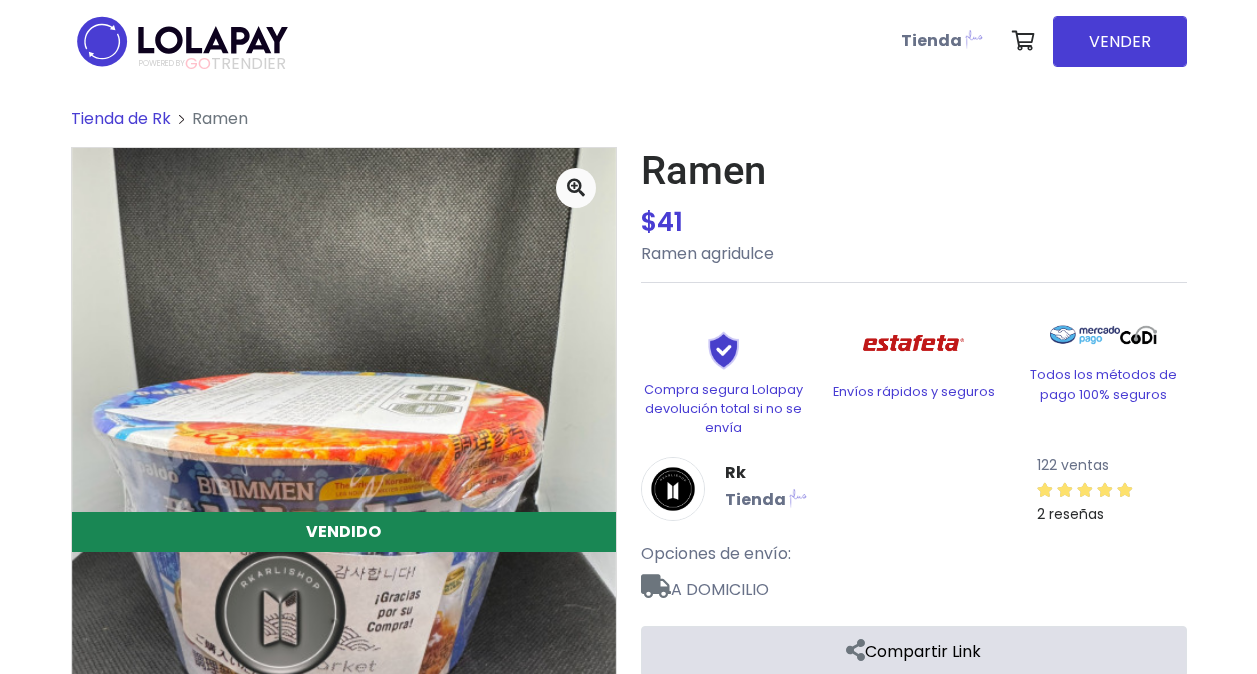 scroll, scrollTop: 0, scrollLeft: 0, axis: both 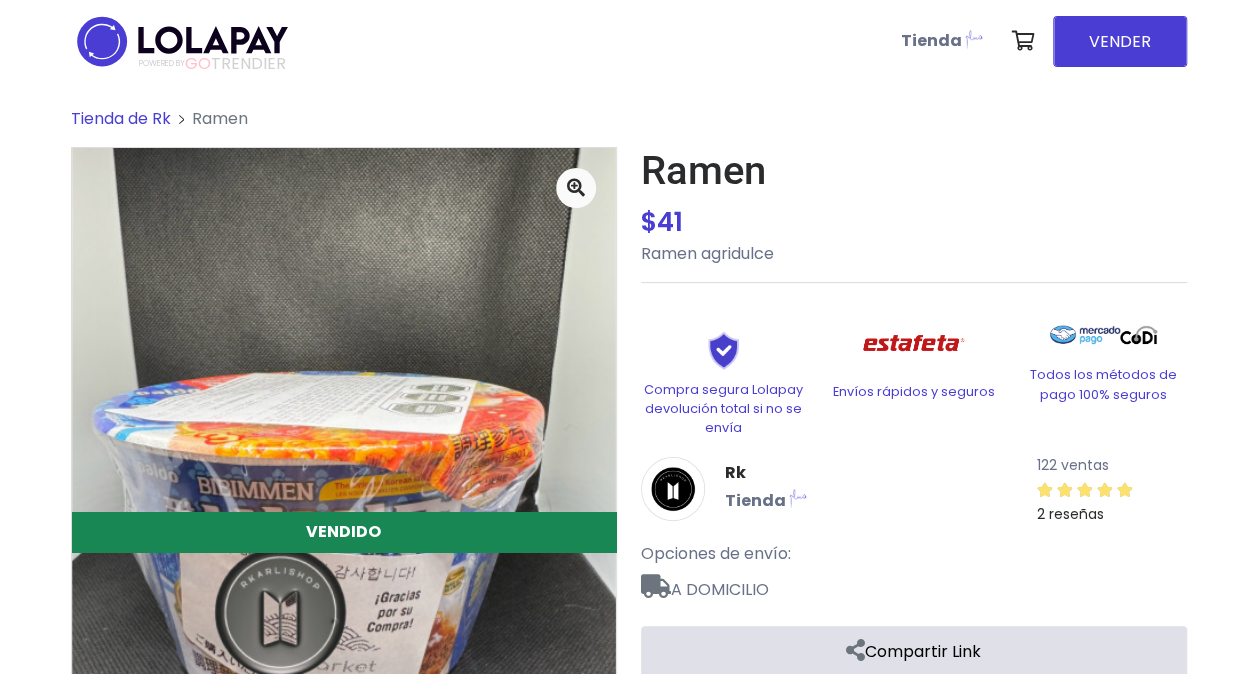 click on "Tienda de Rk" at bounding box center [121, 118] 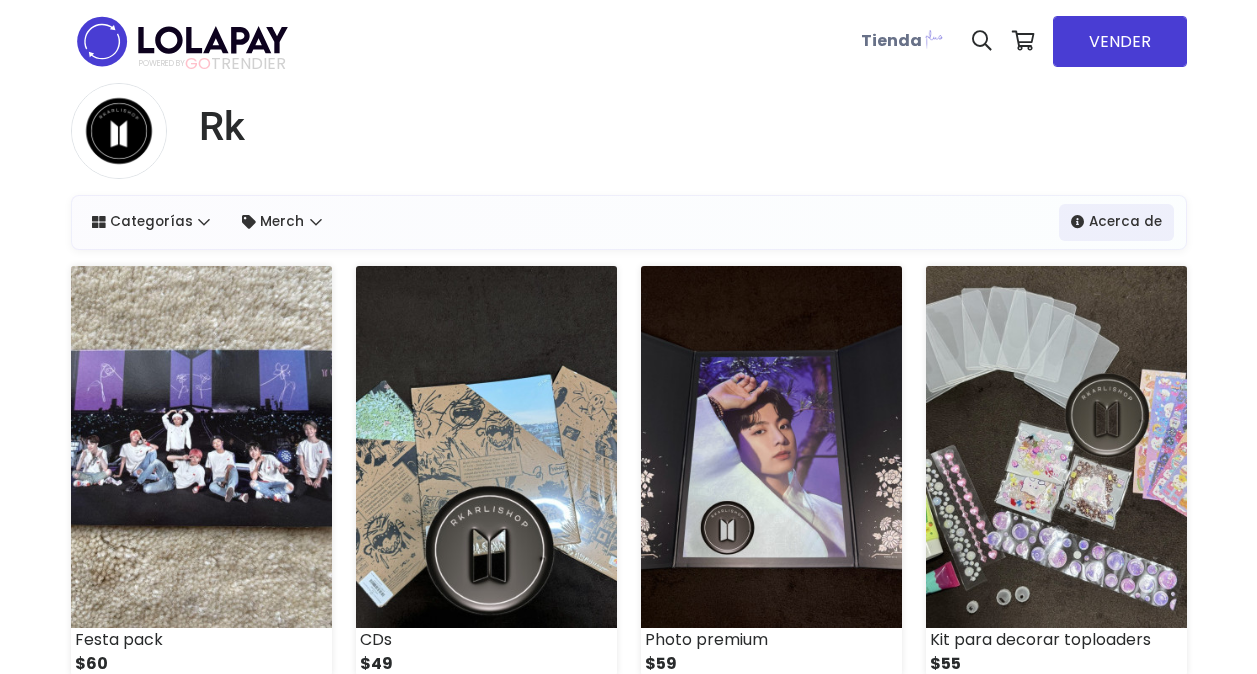 scroll, scrollTop: 0, scrollLeft: 0, axis: both 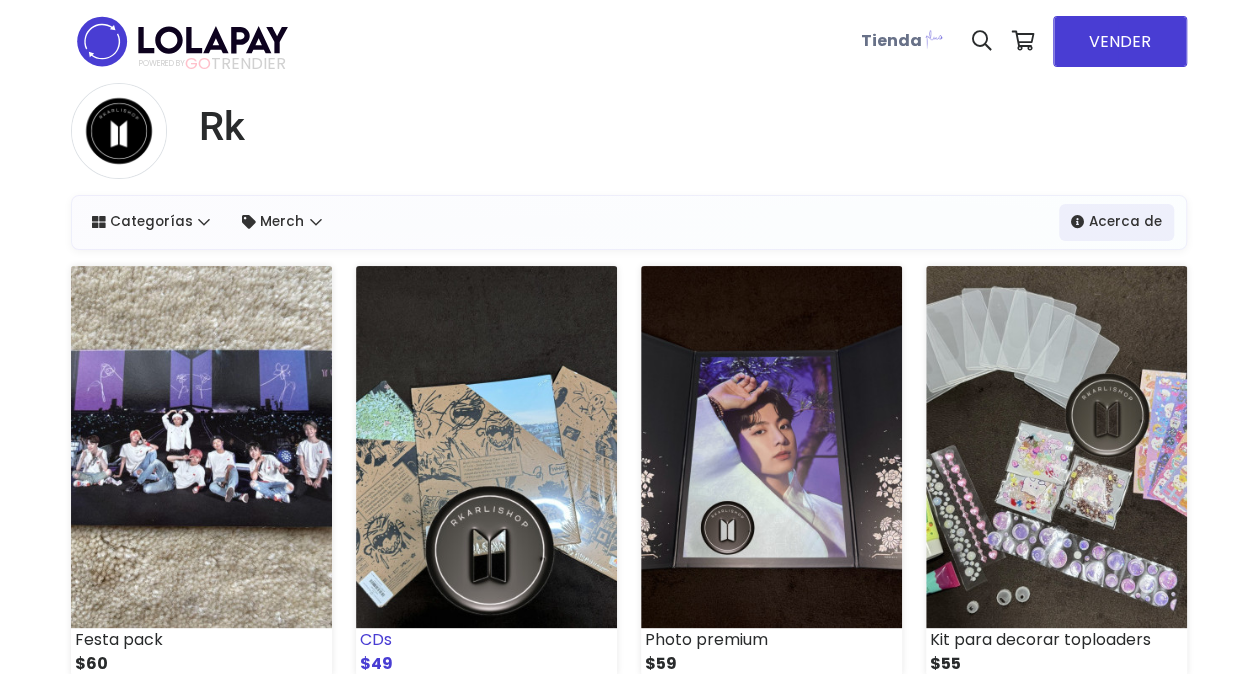 click at bounding box center (486, 447) 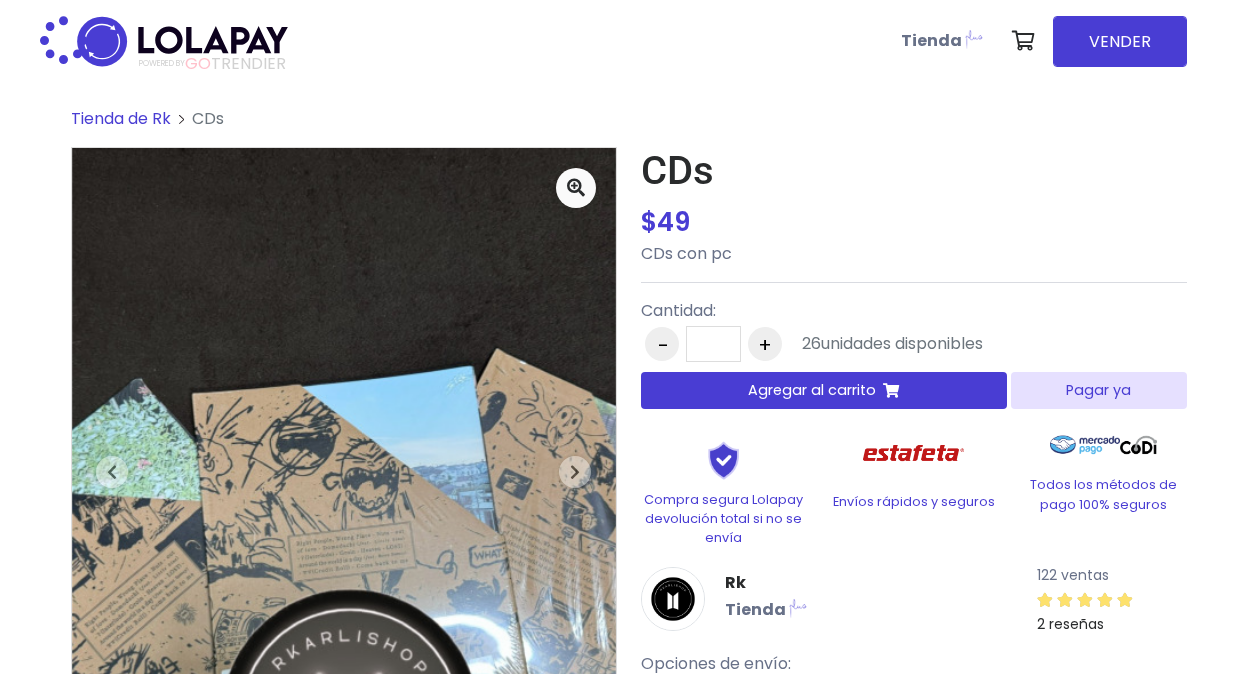 scroll, scrollTop: 0, scrollLeft: 0, axis: both 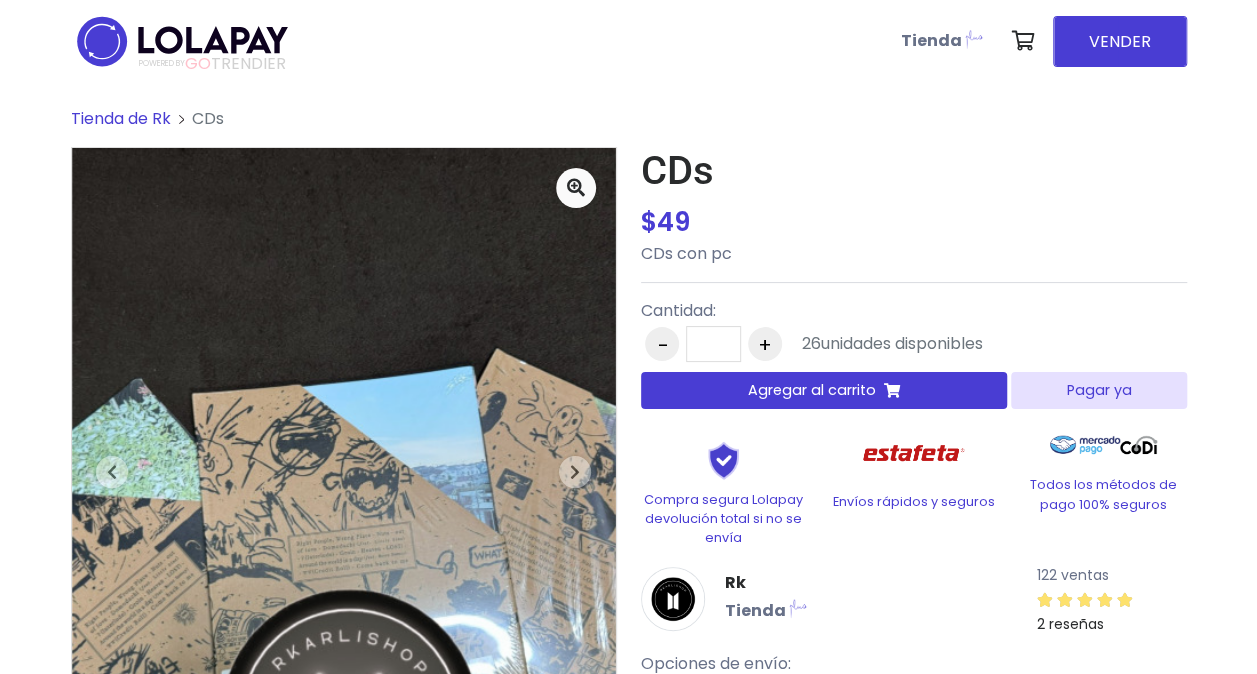 click on "Pagar ya" at bounding box center (1098, 390) 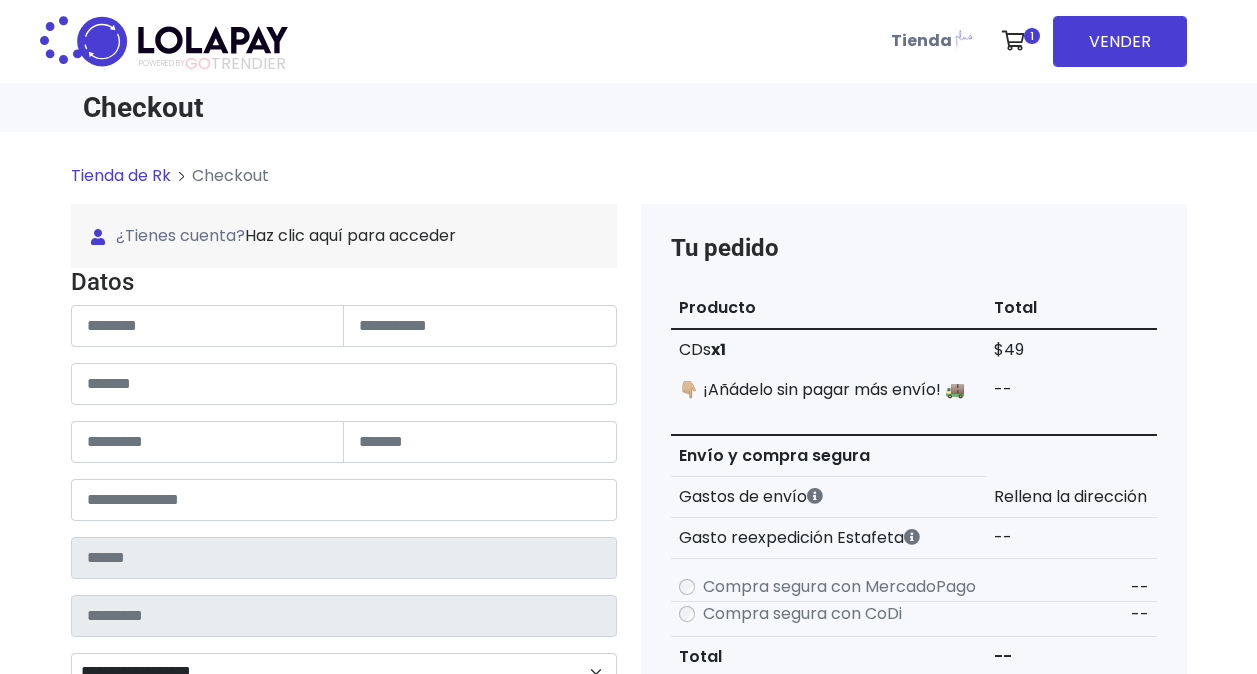 scroll, scrollTop: 0, scrollLeft: 0, axis: both 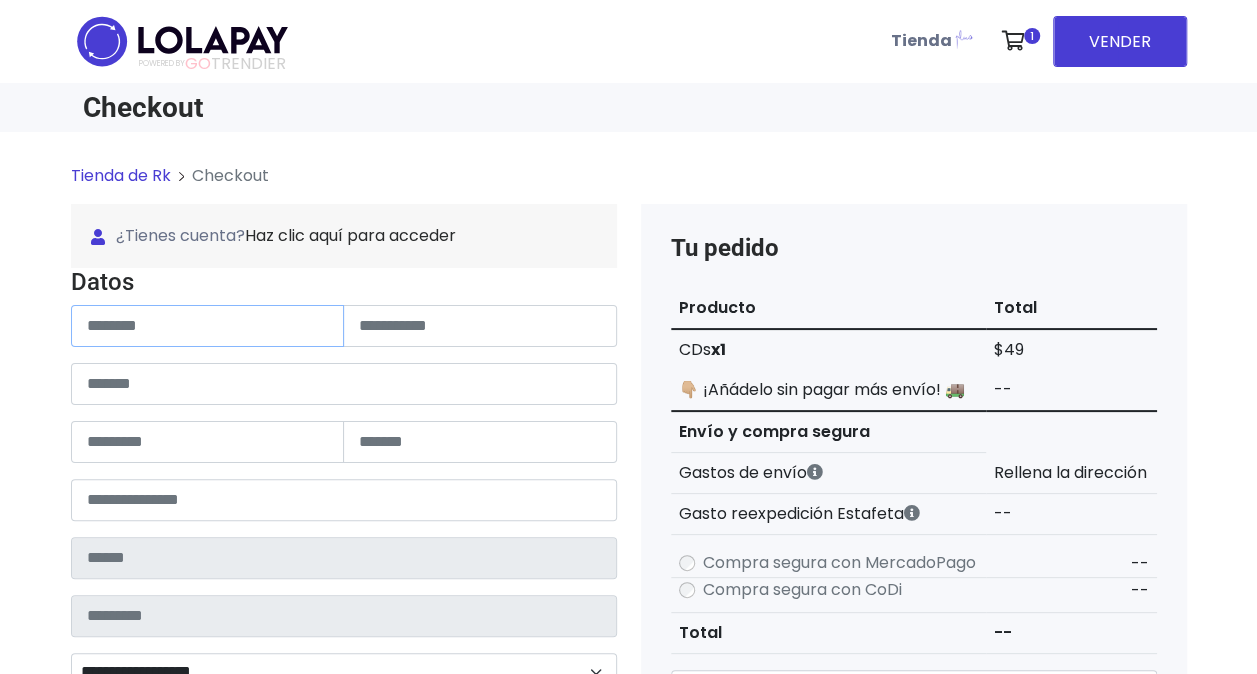 click at bounding box center (208, 326) 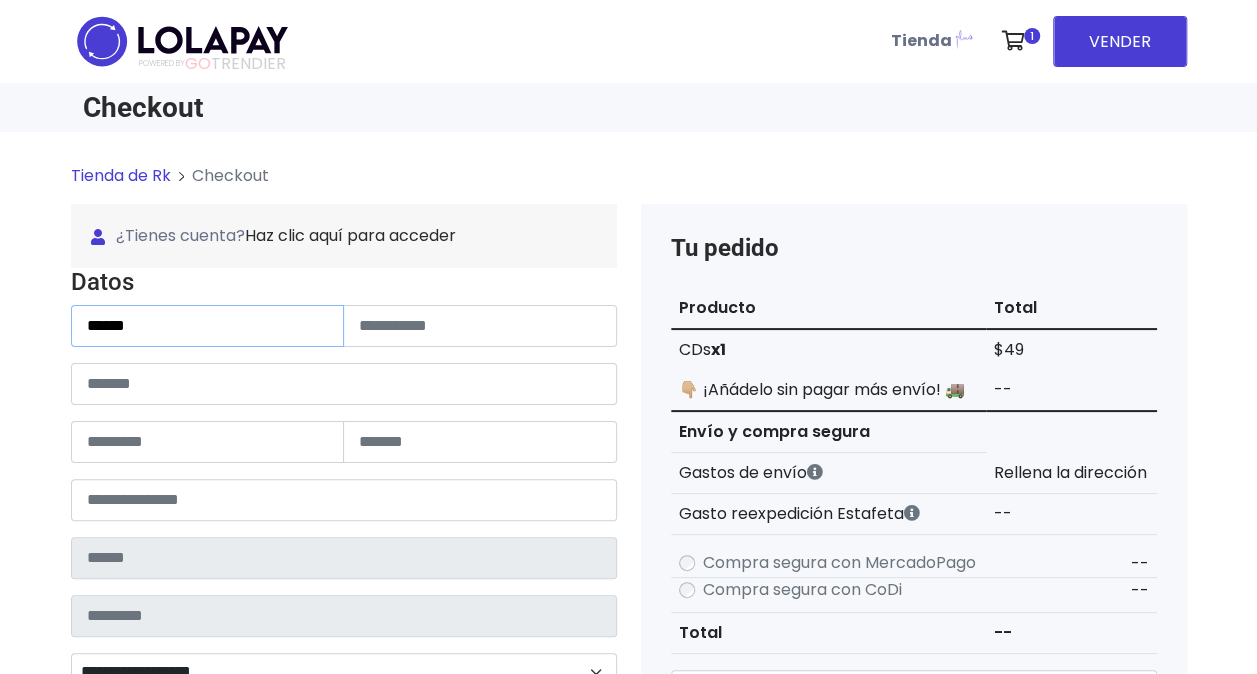 type on "*****" 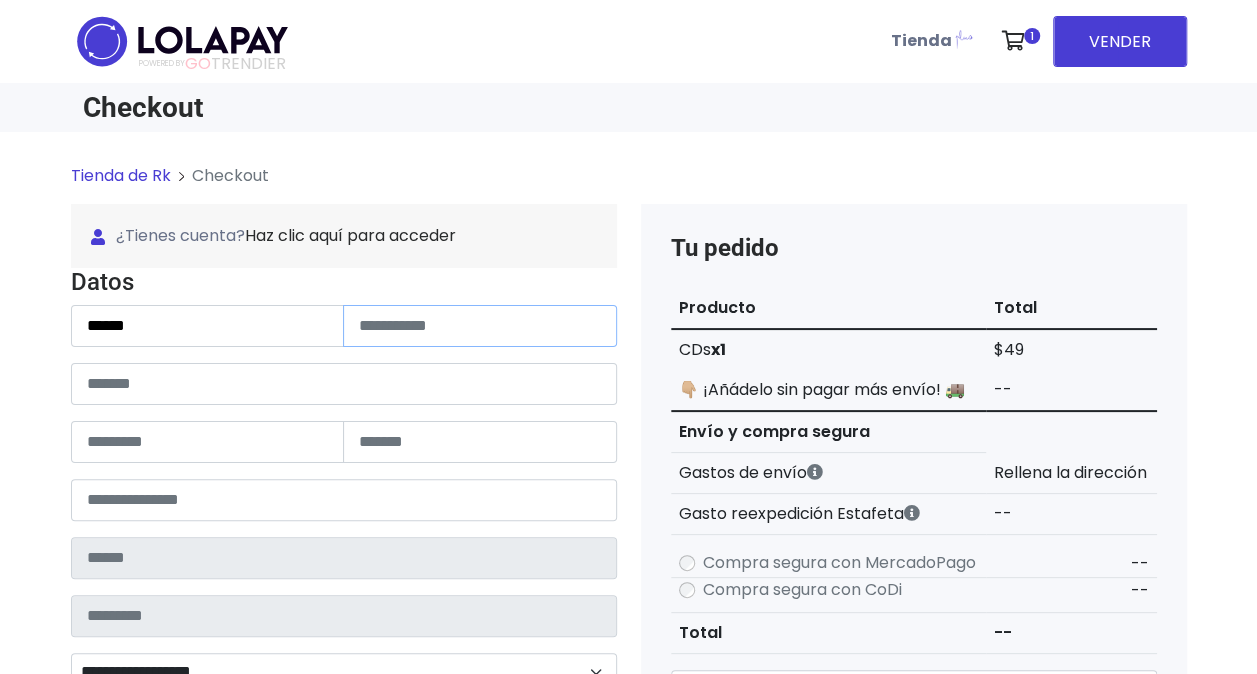 click at bounding box center [480, 326] 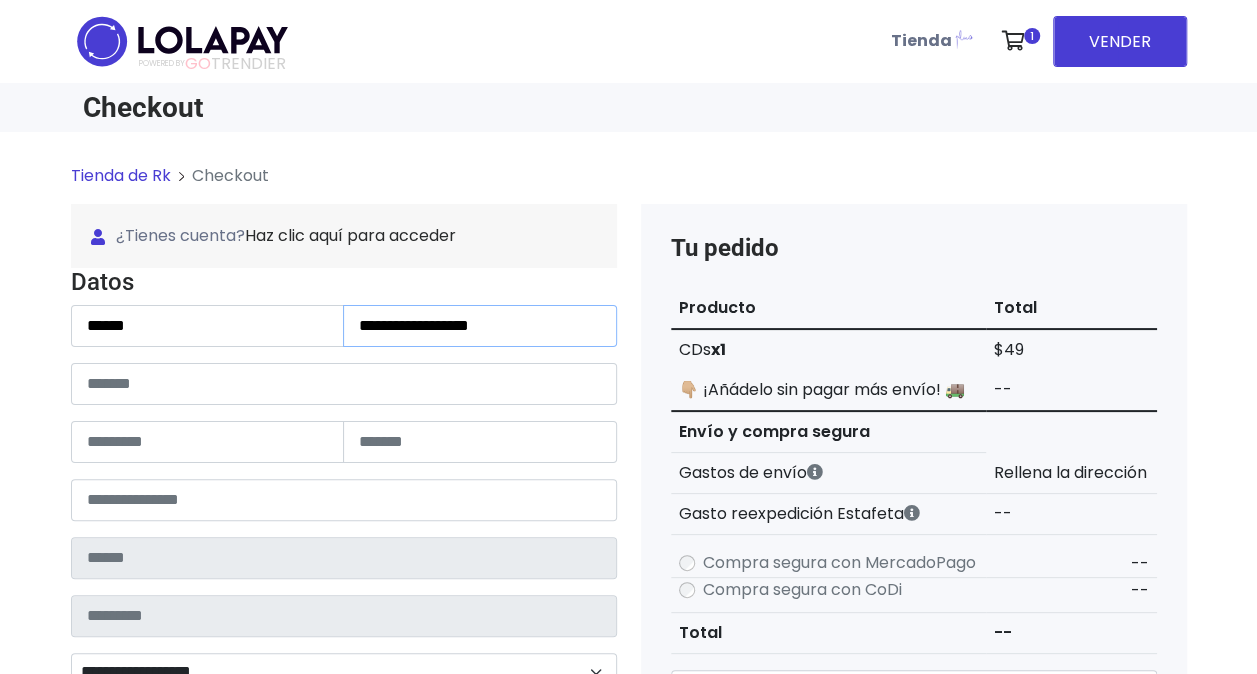 type on "**********" 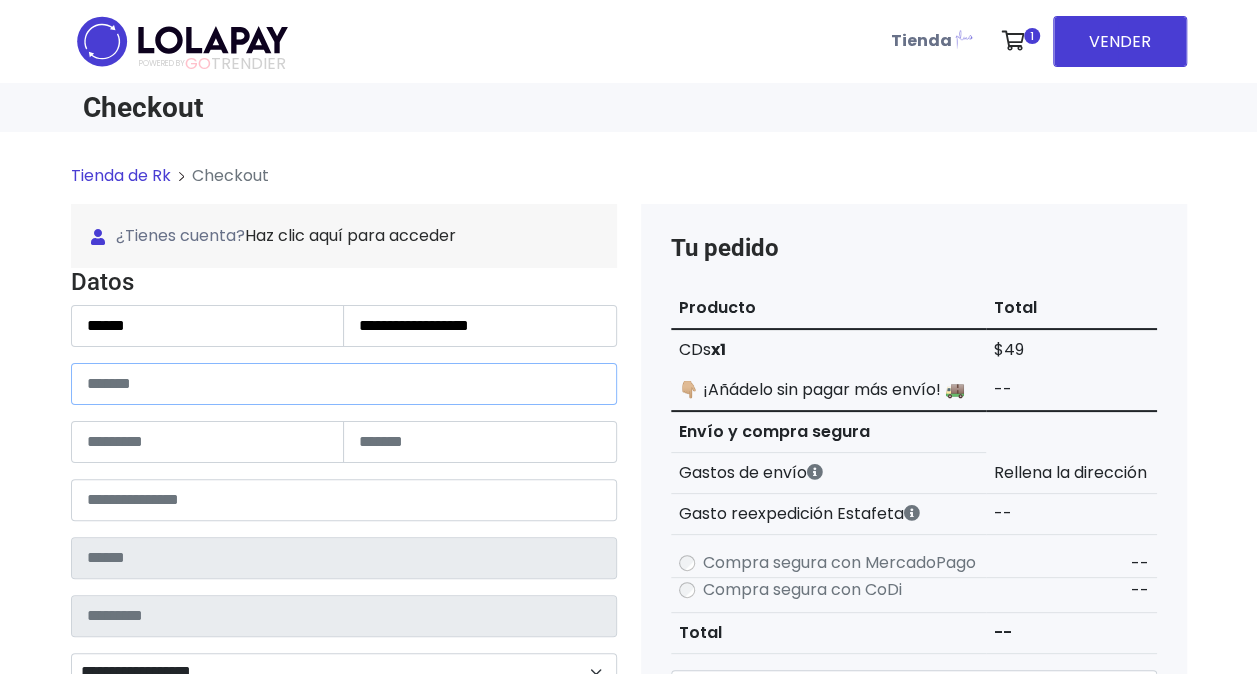 click at bounding box center [344, 384] 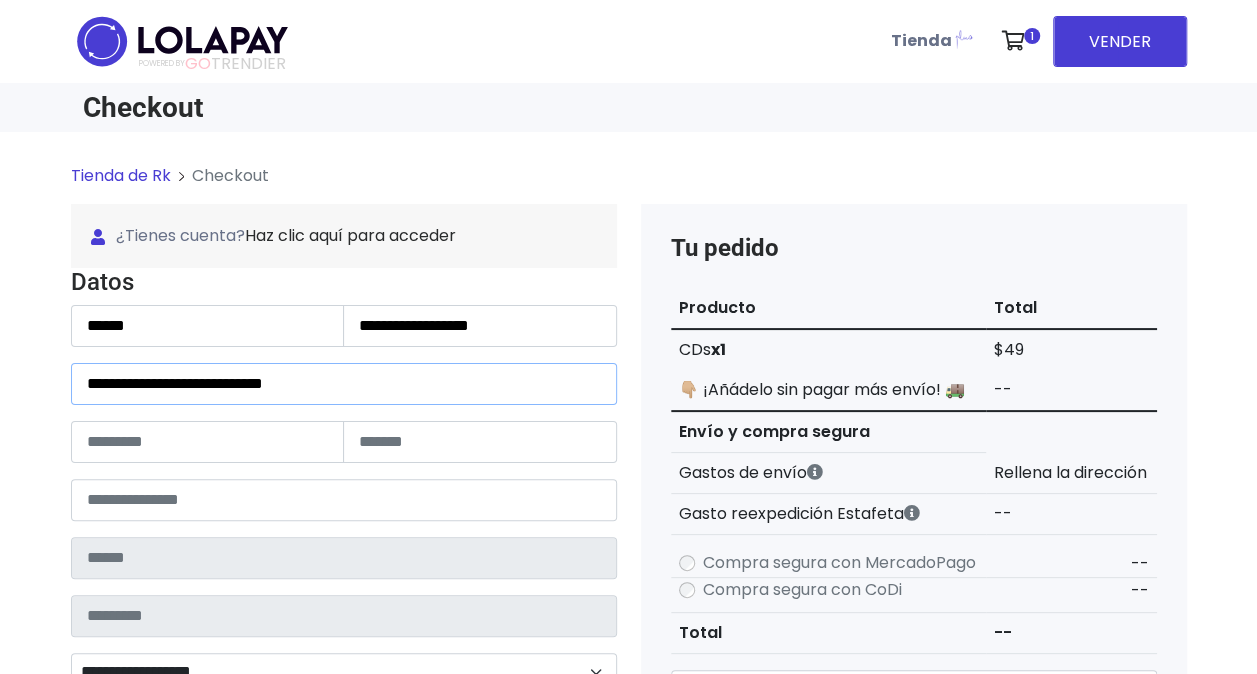 type on "**********" 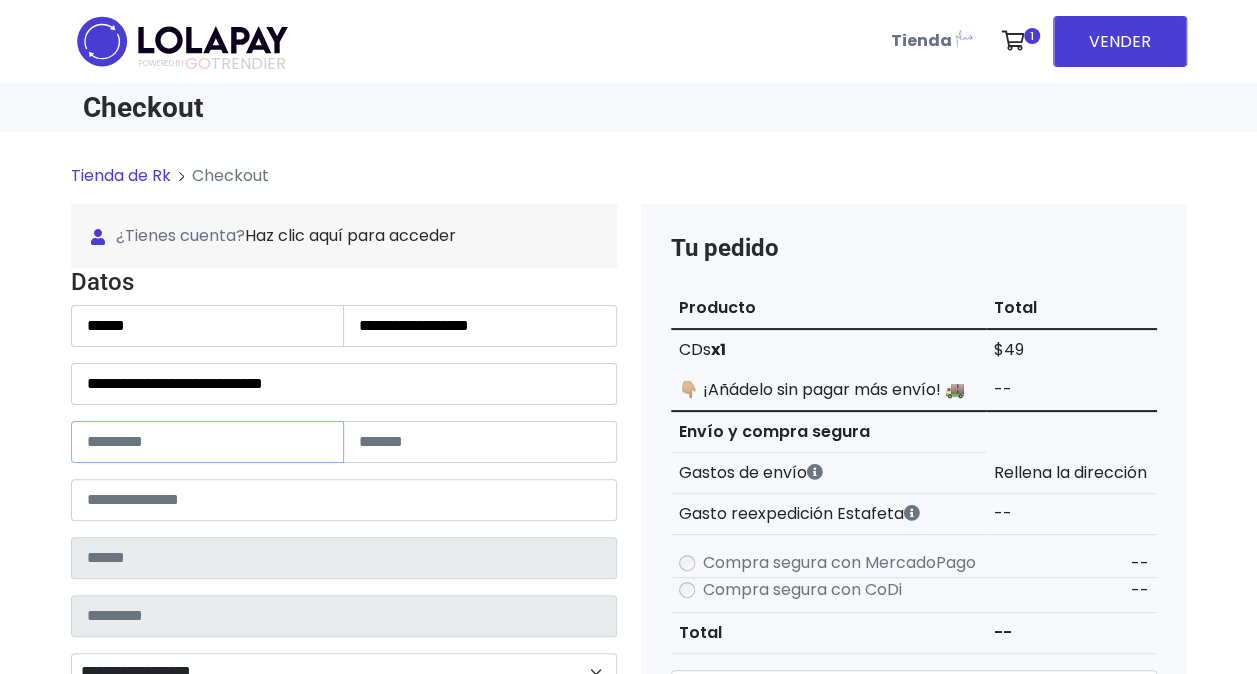 click at bounding box center (208, 442) 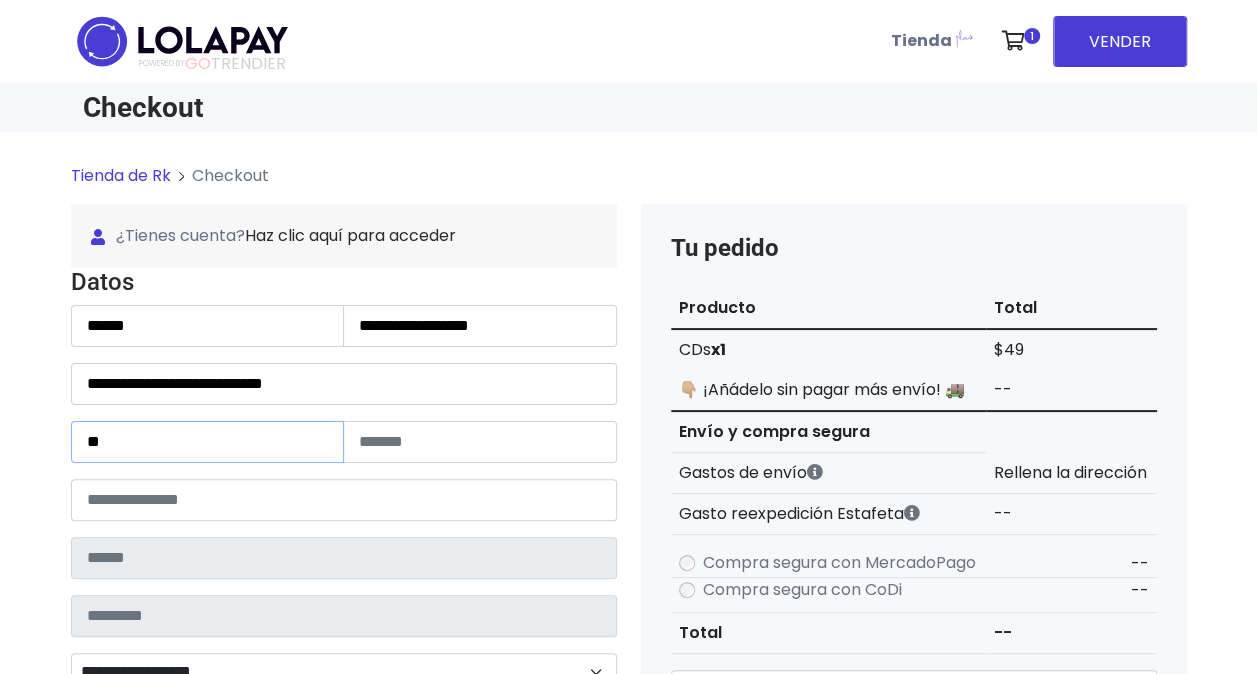 type on "**" 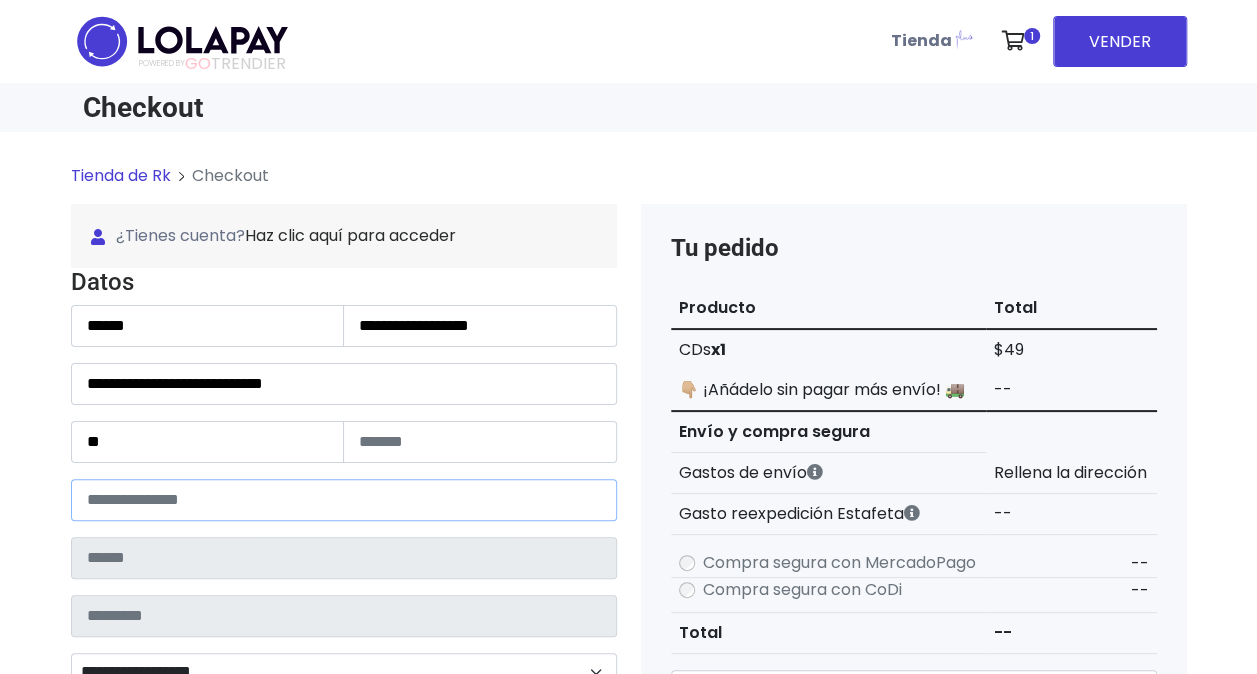 click at bounding box center (344, 500) 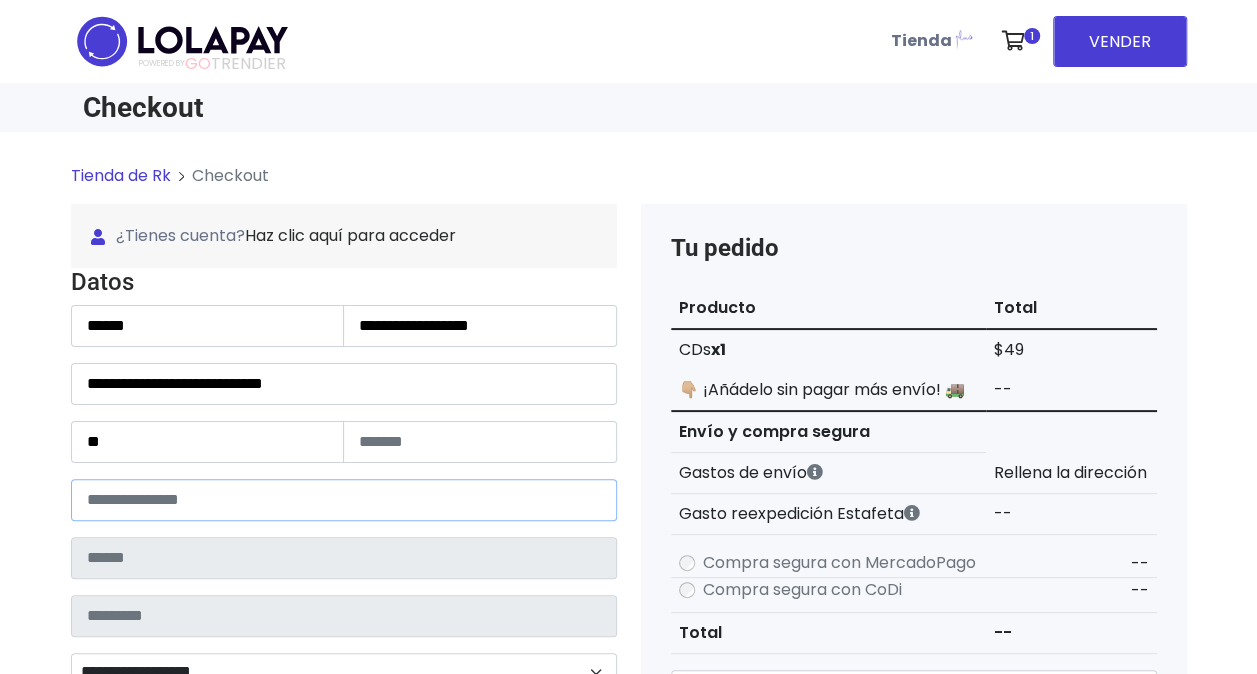 type on "*****" 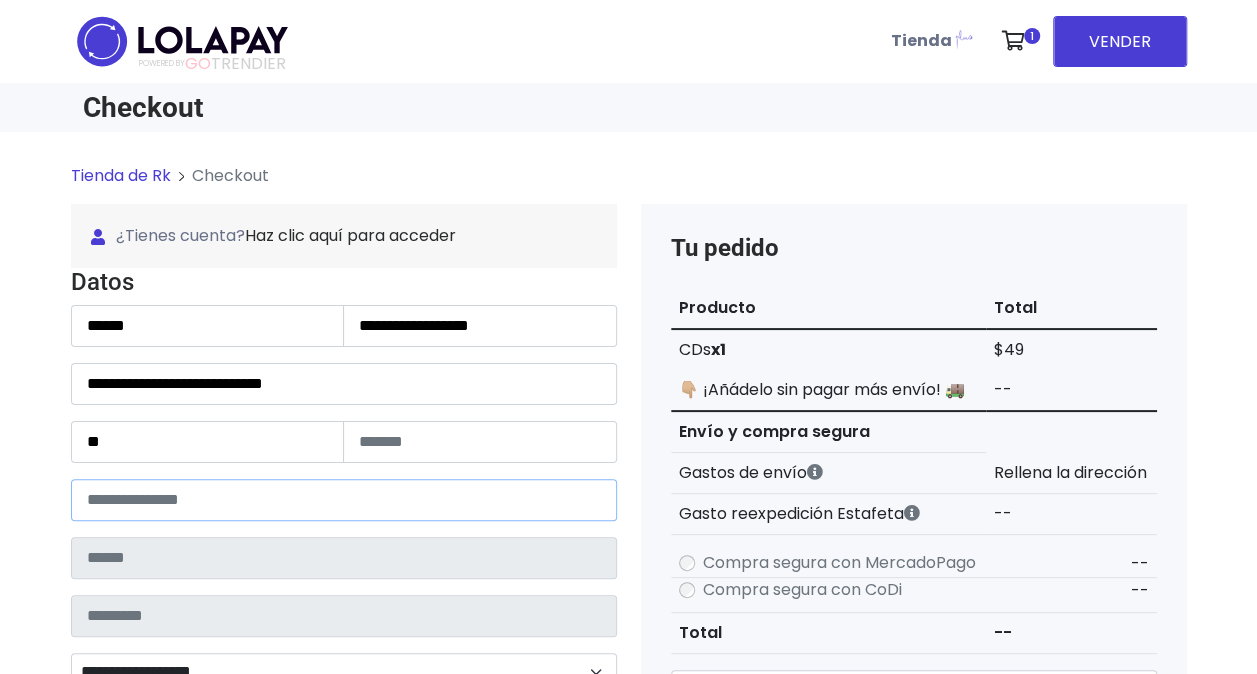 type on "**********" 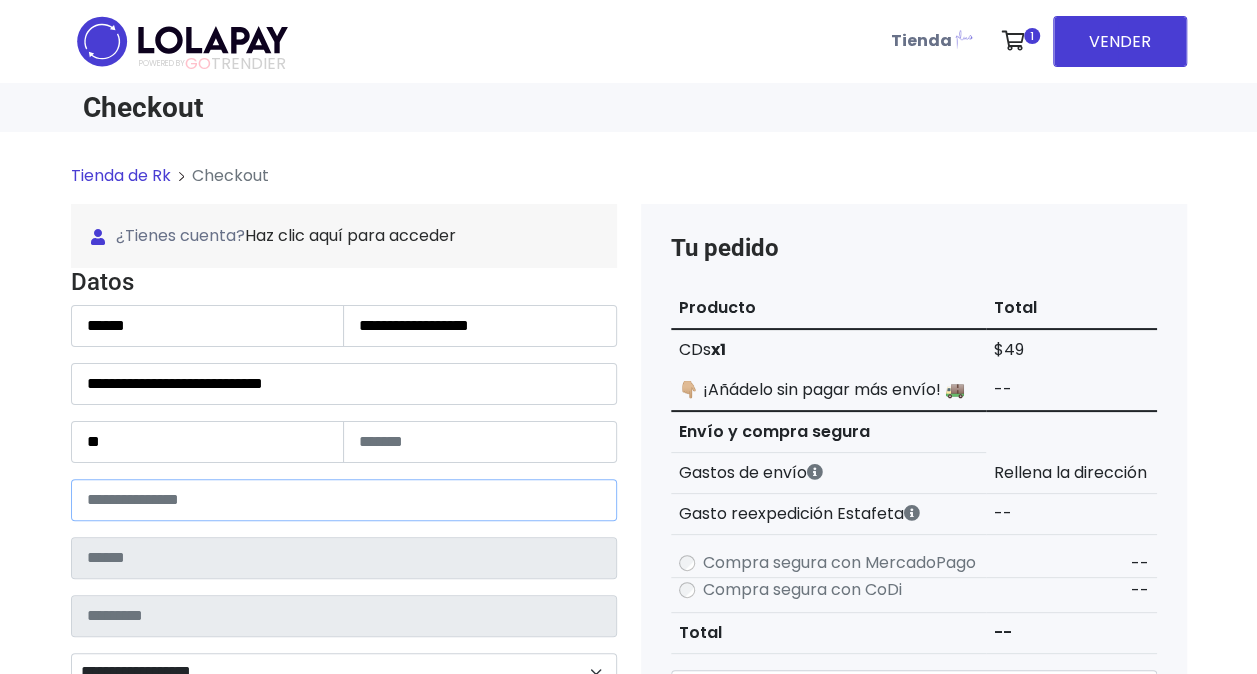 type on "**********" 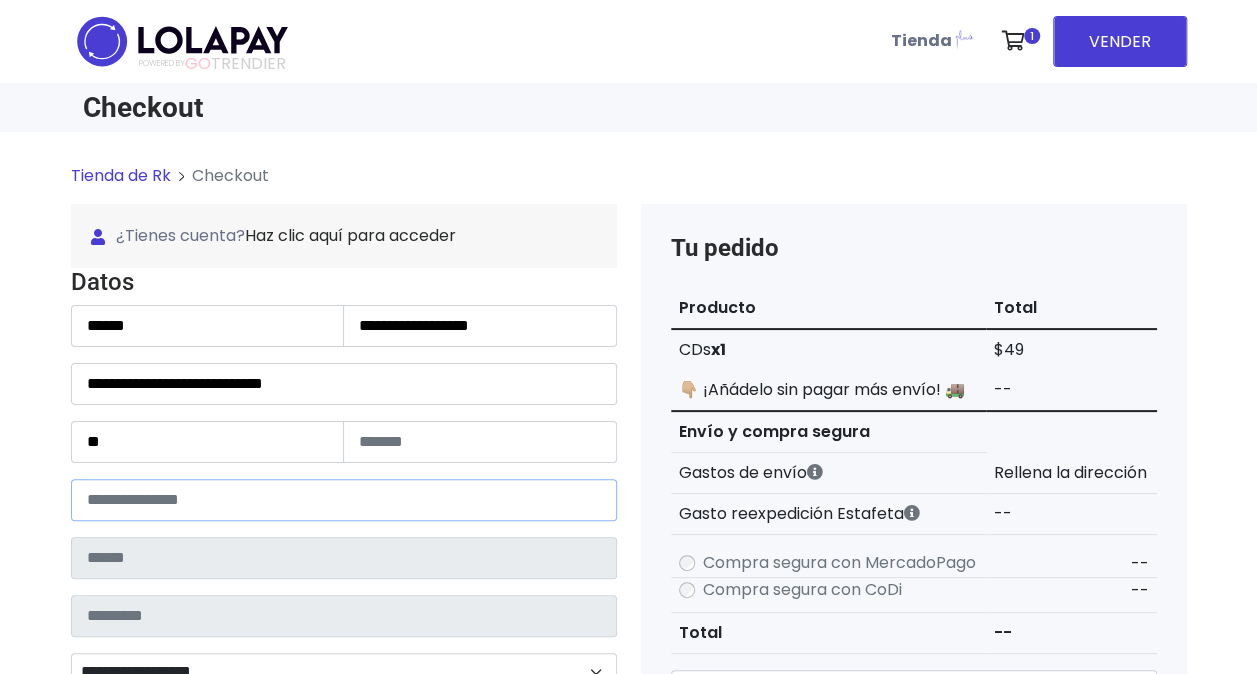 type on "**********" 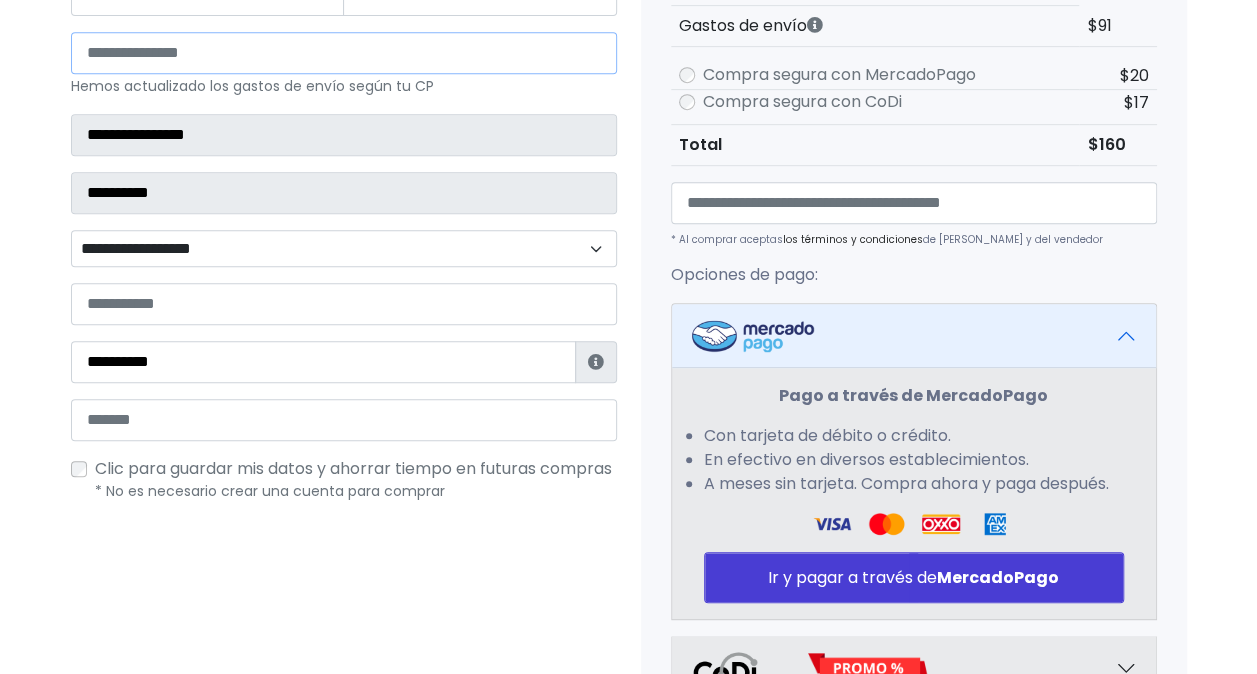 scroll, scrollTop: 454, scrollLeft: 0, axis: vertical 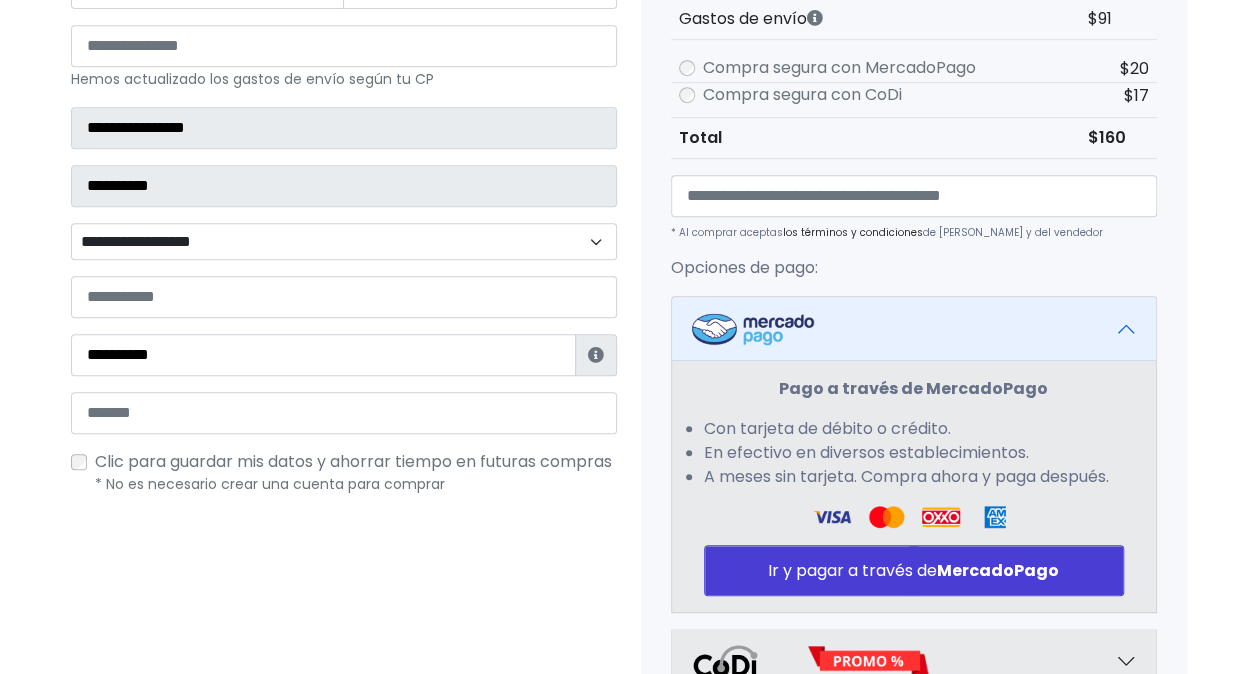 click on "**********" at bounding box center (344, 241) 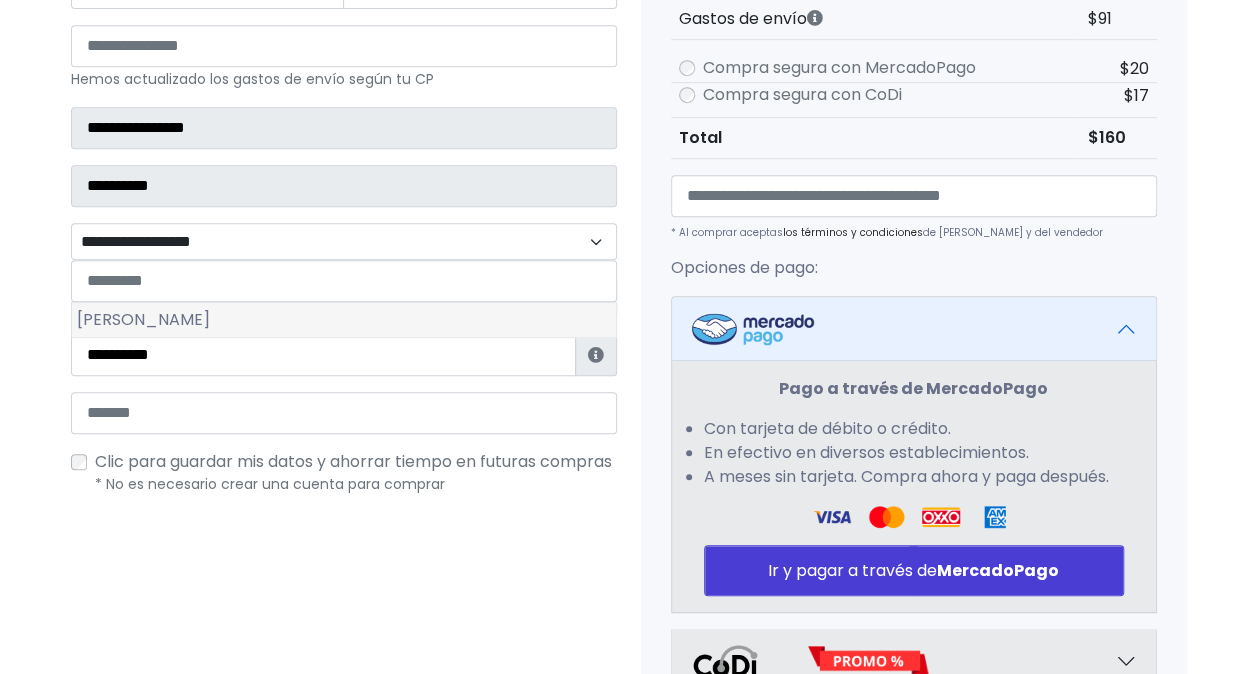 click on "Citlalli" at bounding box center [344, 320] 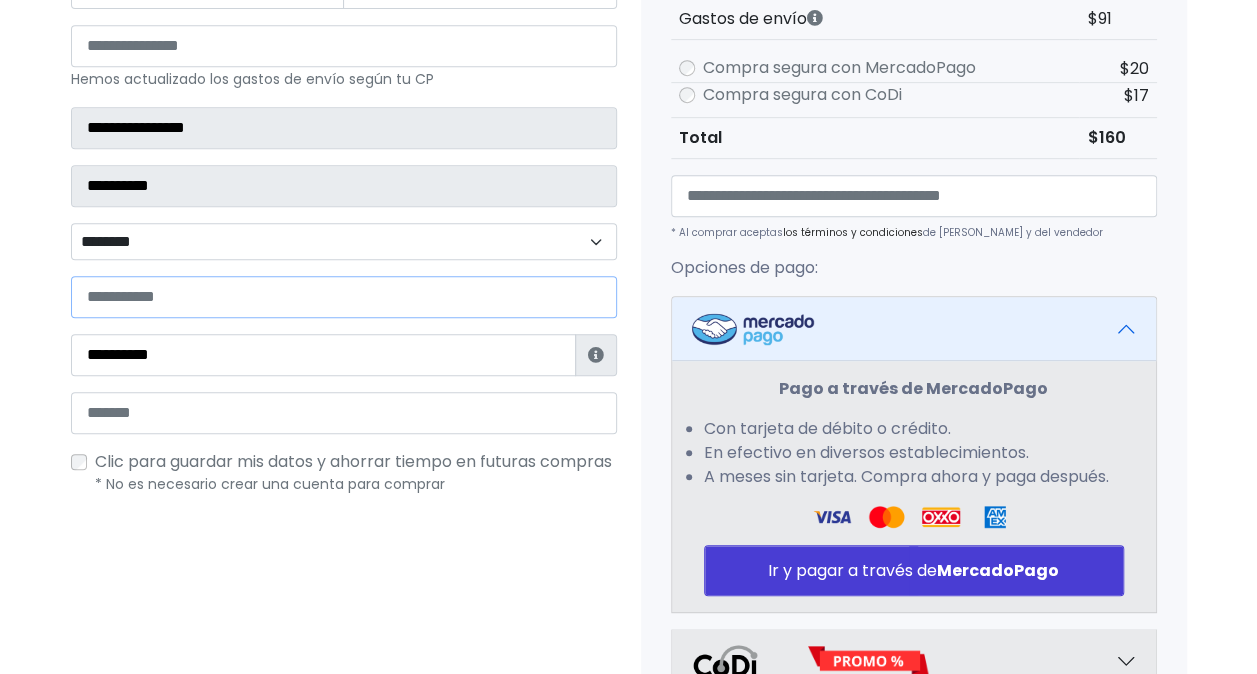 click at bounding box center (344, 297) 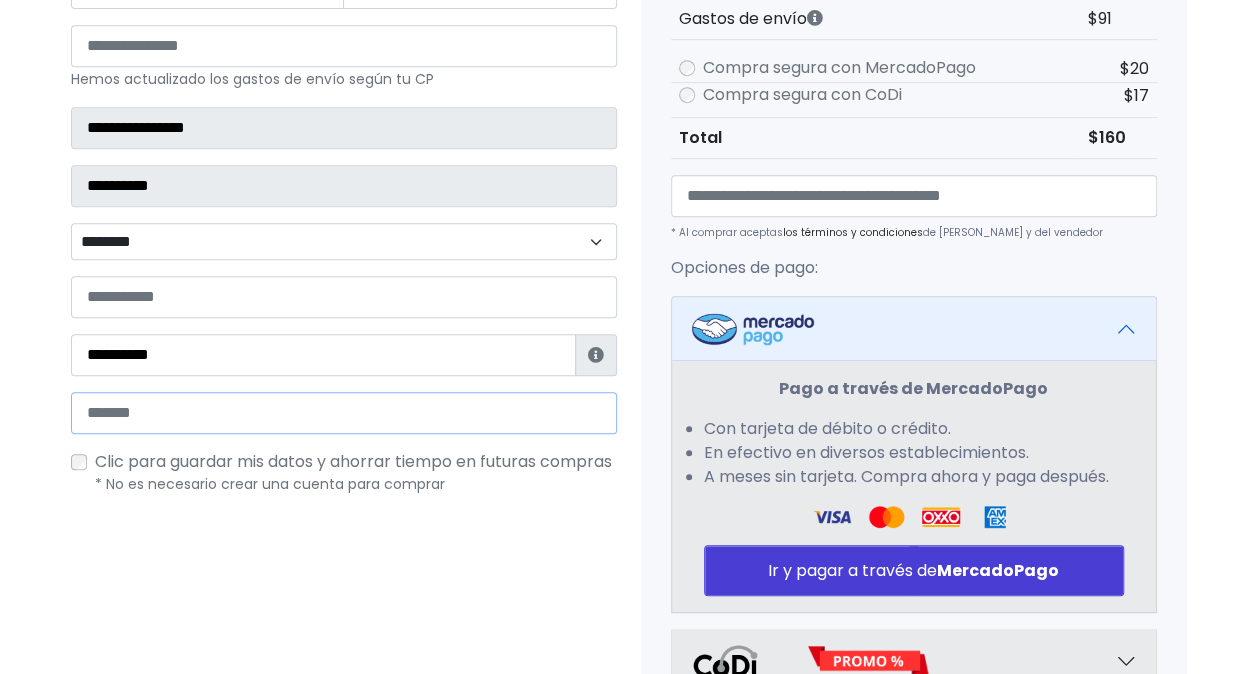 click at bounding box center [344, 413] 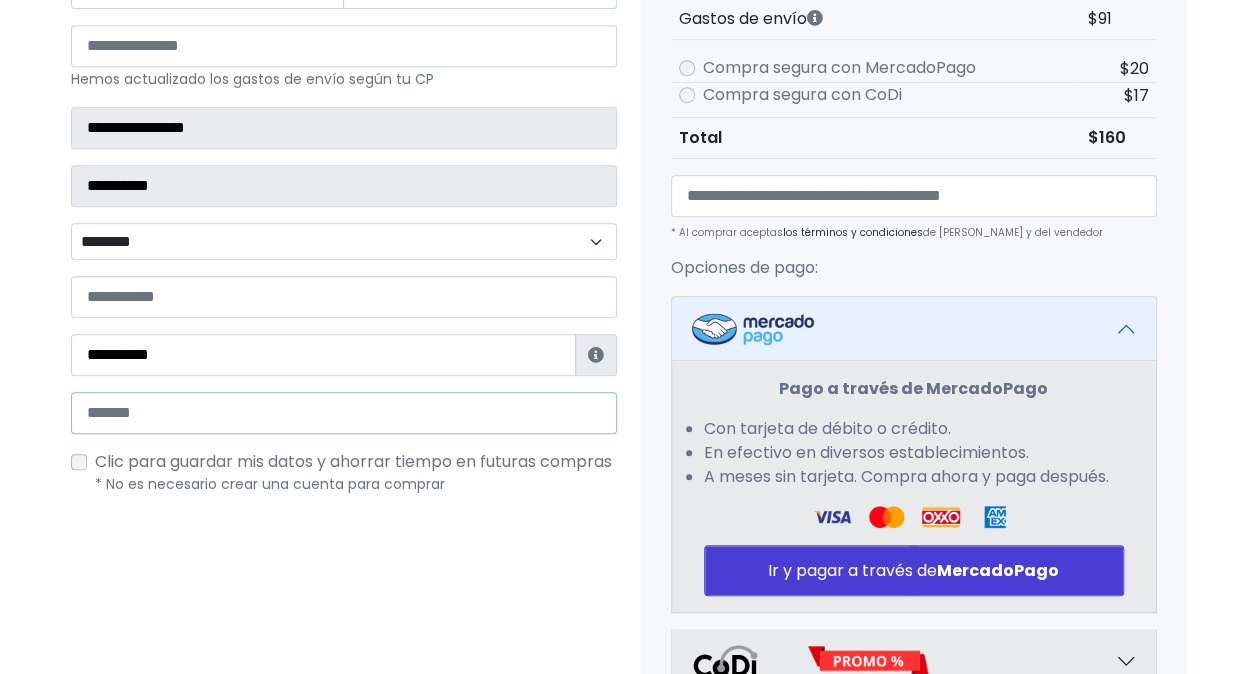 type on "**********" 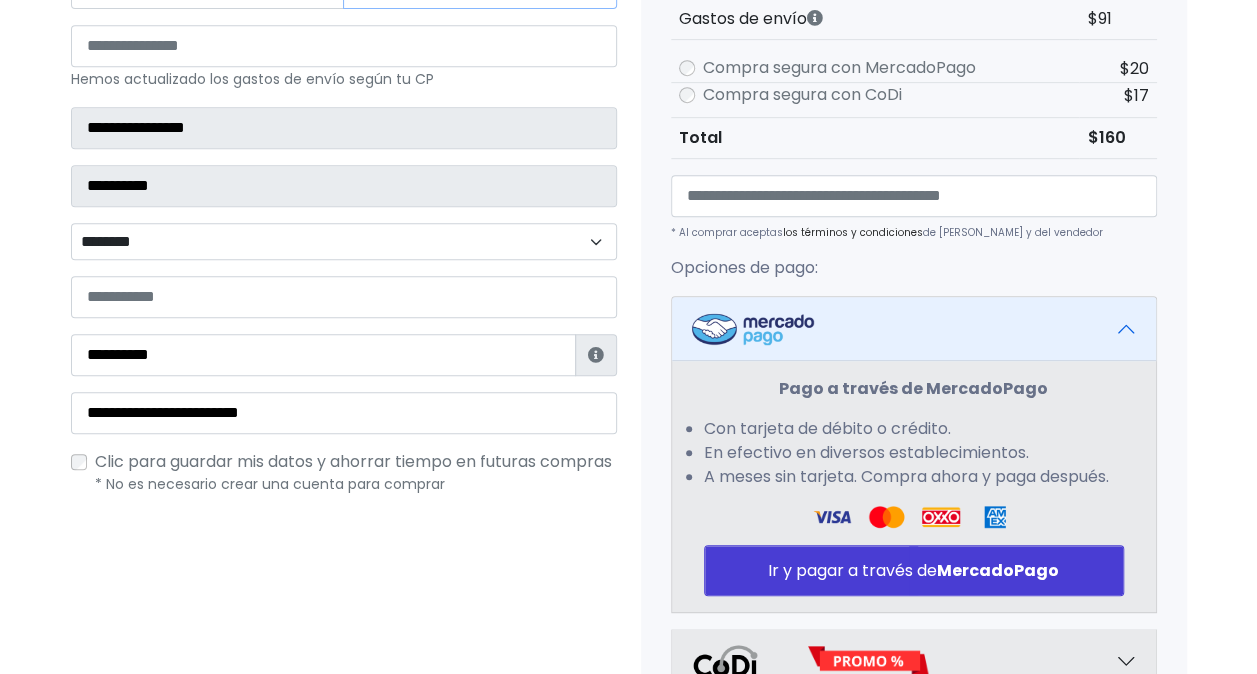 type on "*" 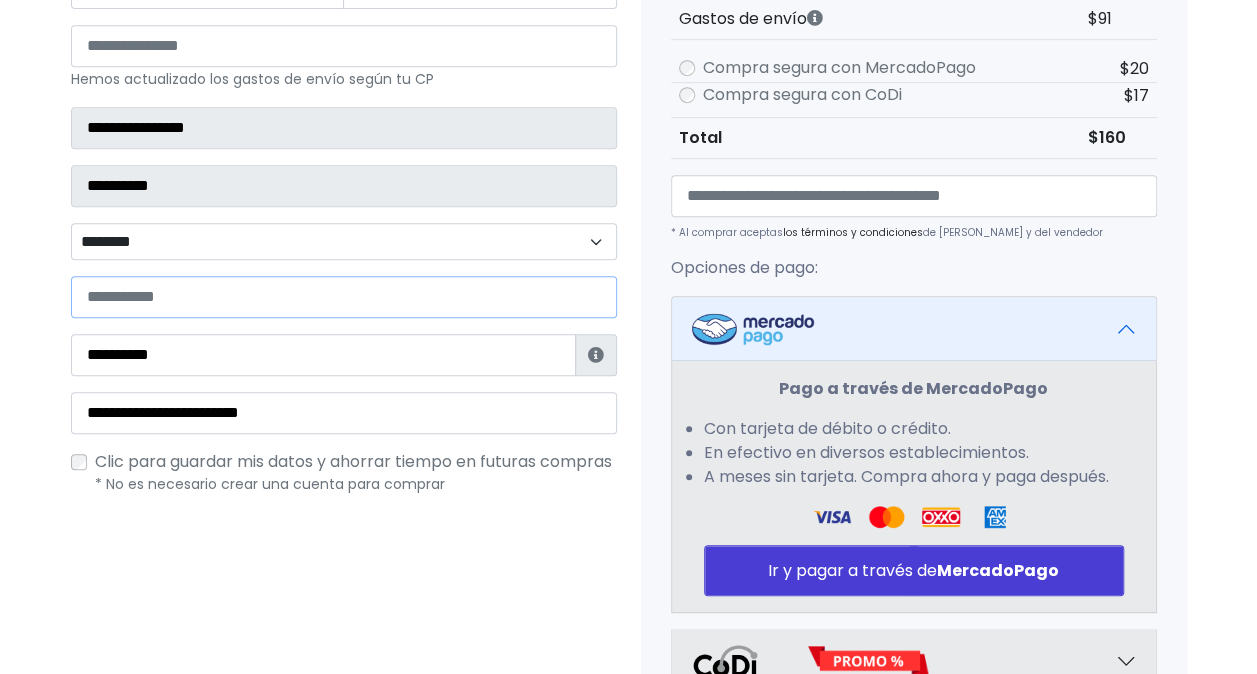 type on "**********" 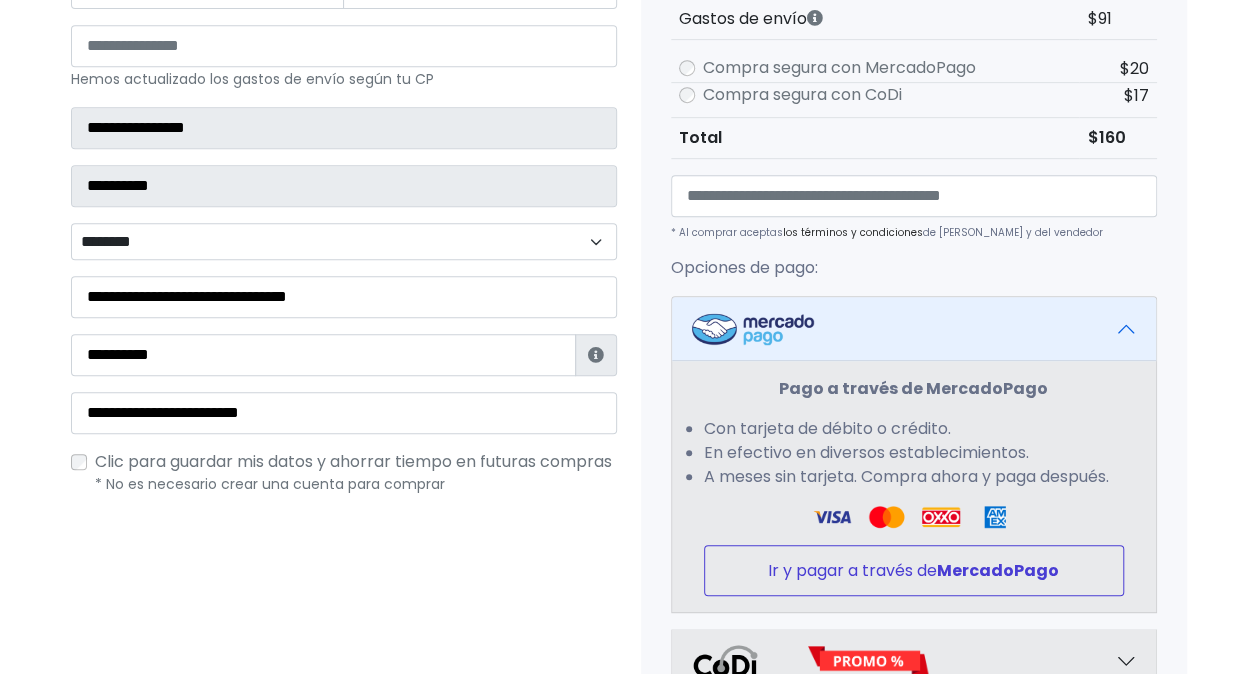 click on "Ir y pagar a través de  MercadoPago" at bounding box center (914, 570) 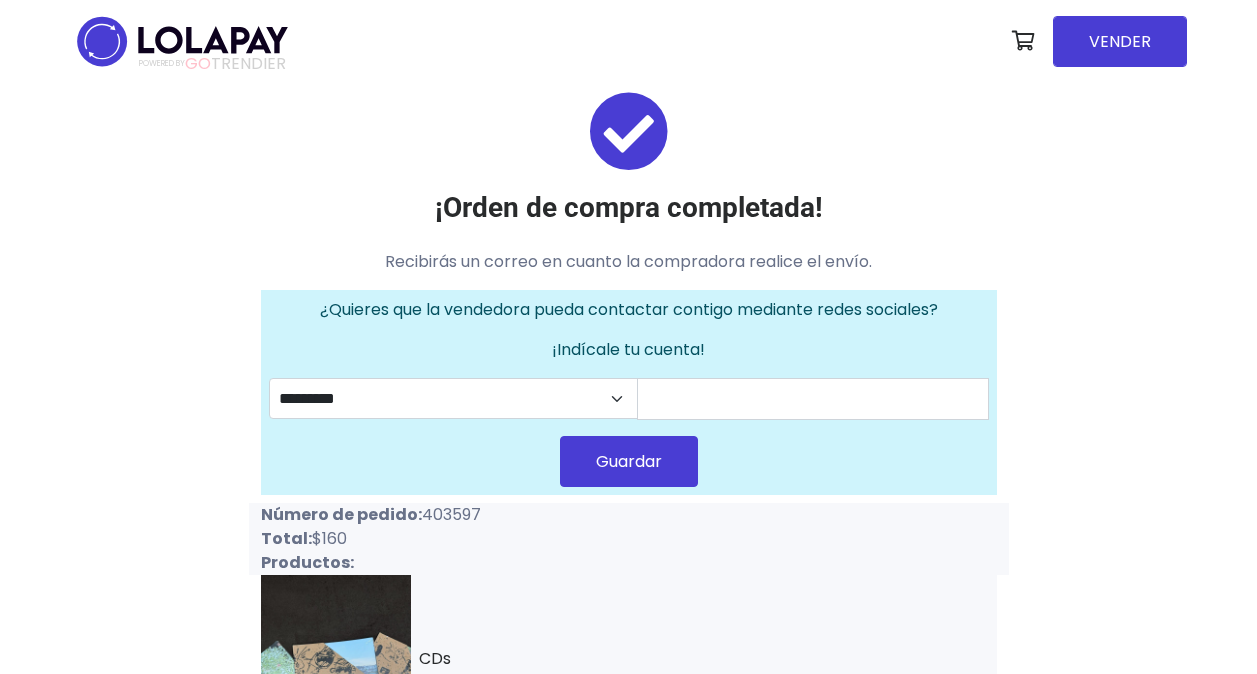 scroll, scrollTop: 0, scrollLeft: 0, axis: both 